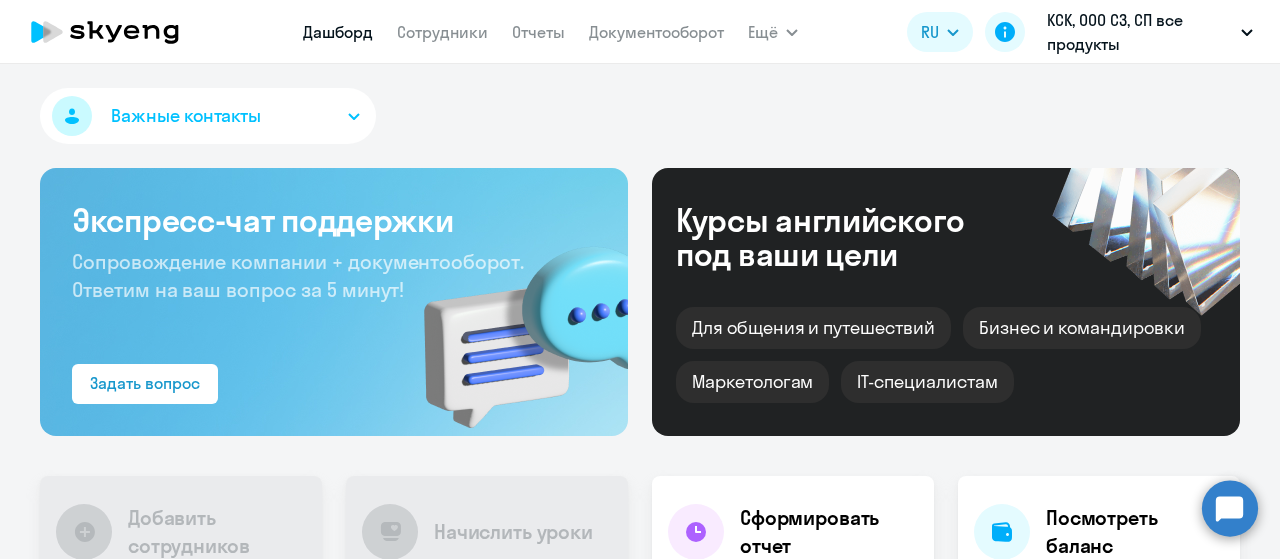 scroll, scrollTop: 0, scrollLeft: 0, axis: both 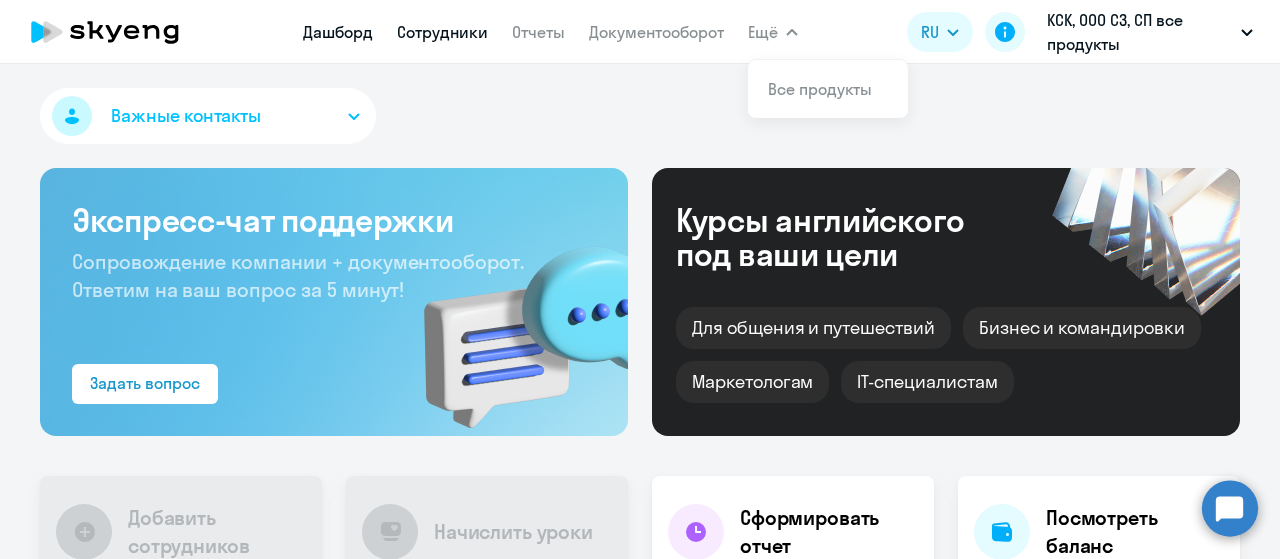 click on "Сотрудники" at bounding box center (442, 32) 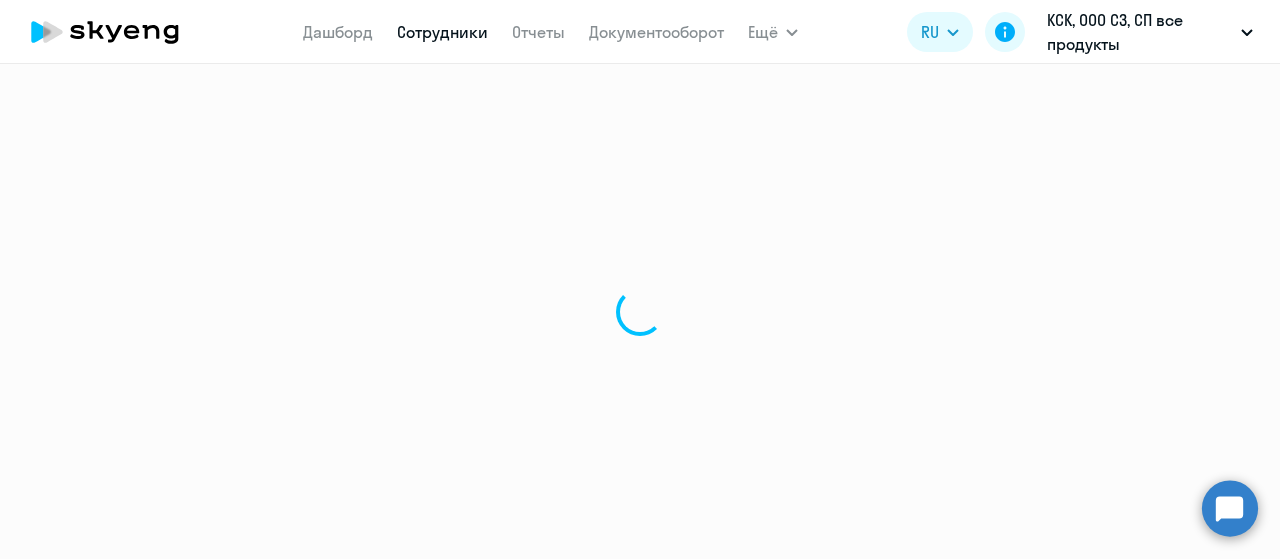 select on "30" 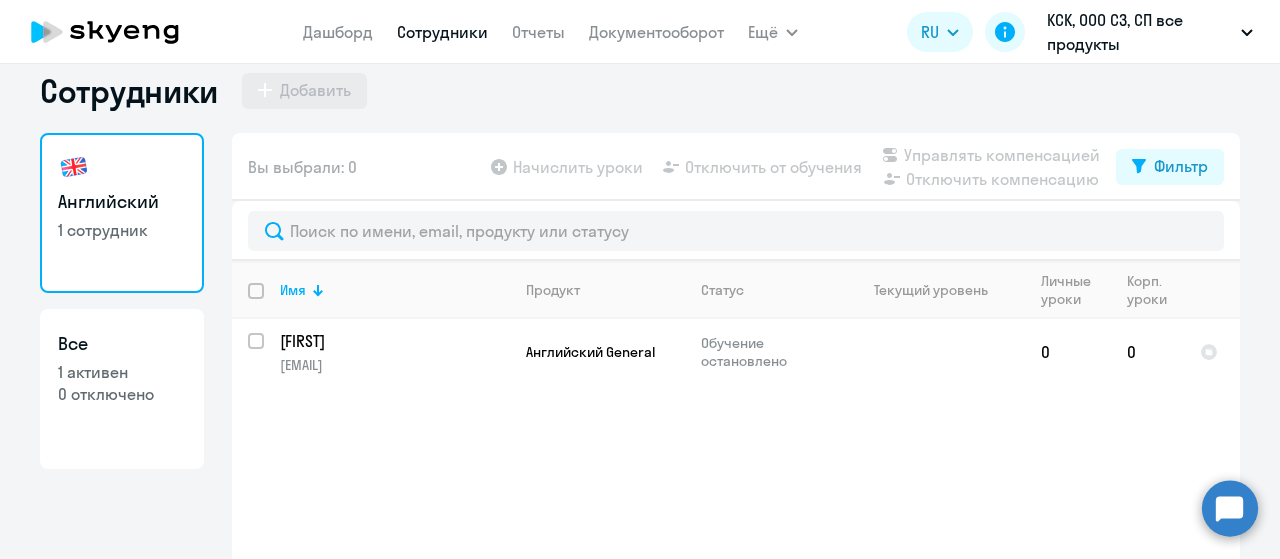scroll, scrollTop: 0, scrollLeft: 0, axis: both 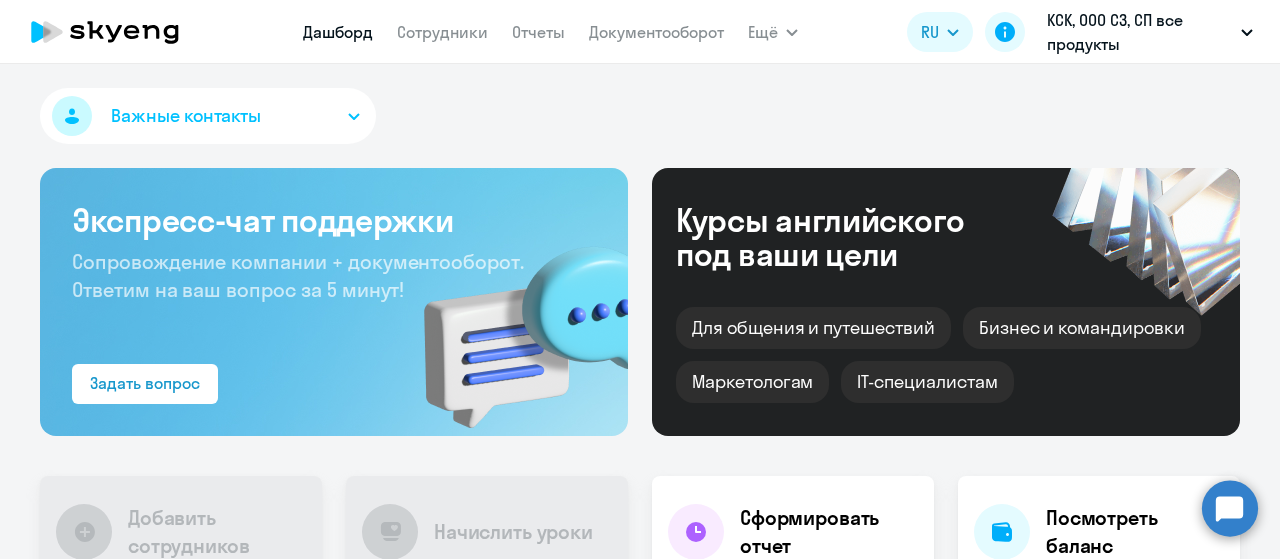 select on "30" 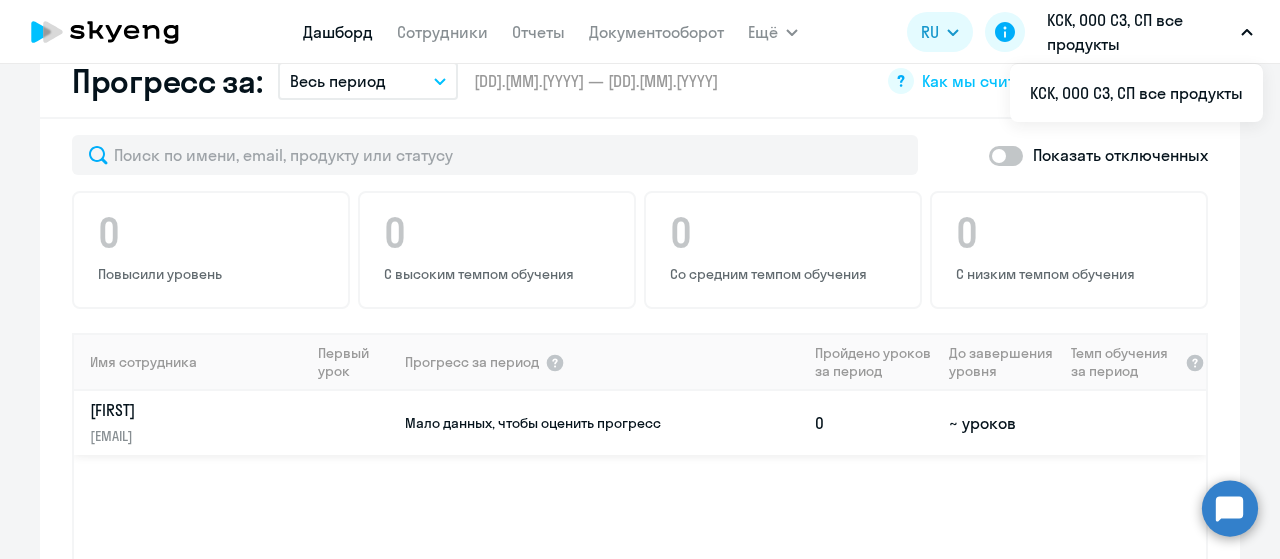 scroll, scrollTop: 1204, scrollLeft: 0, axis: vertical 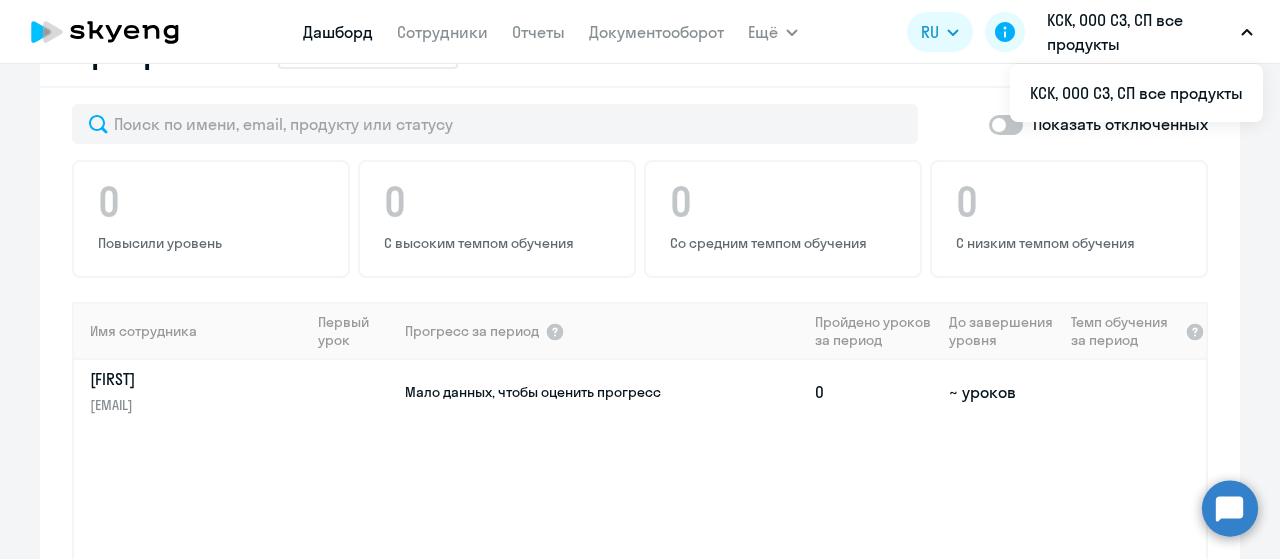 click on "КСК, ООО СЗ, СП все продукты" at bounding box center [1150, 32] 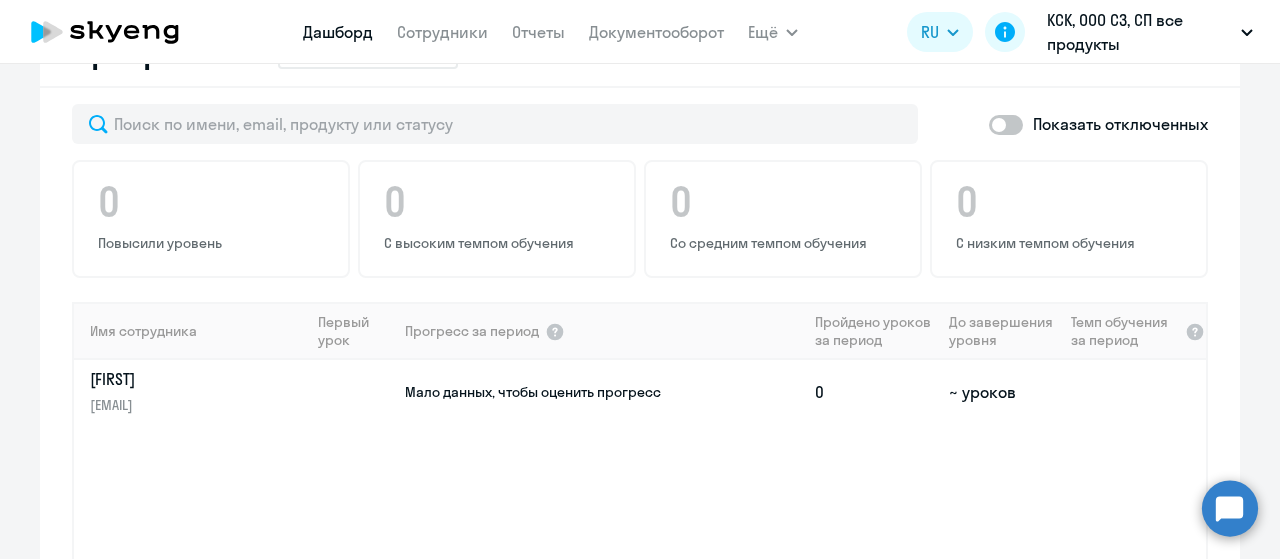 click on "КСК, ООО СЗ, СП все продукты" at bounding box center (1150, 32) 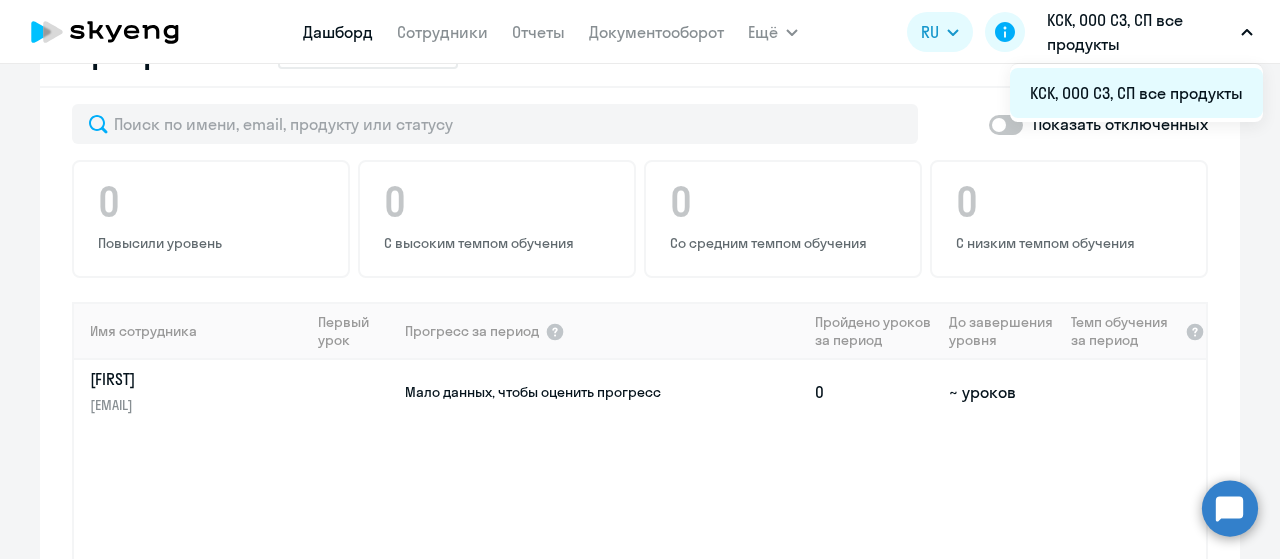 click on "КСК, ООО СЗ, СП все продукты" at bounding box center [1136, 93] 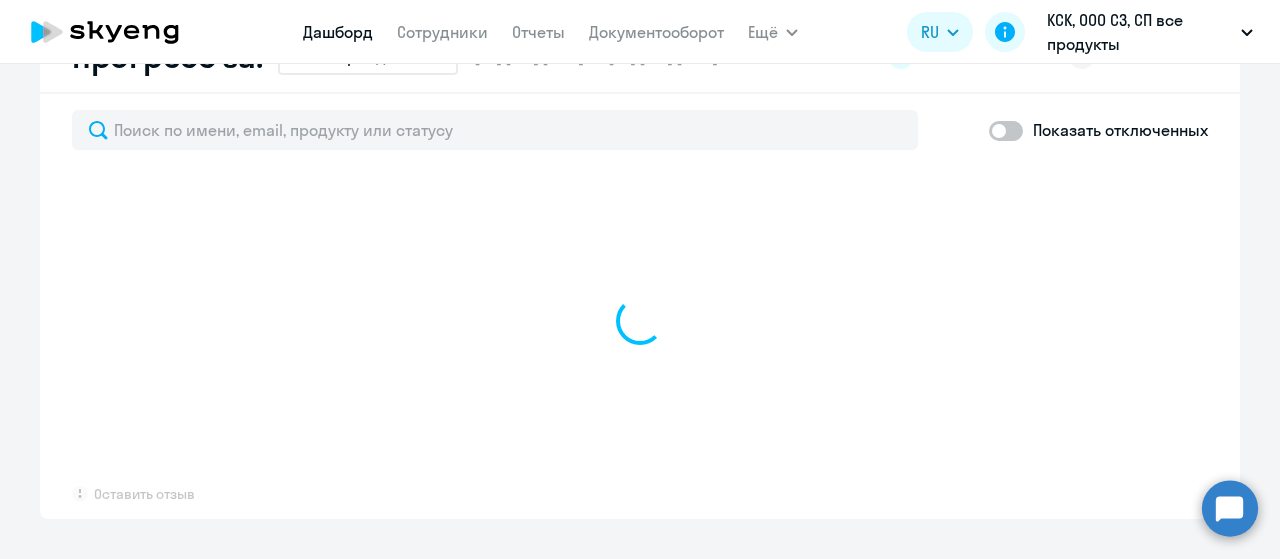 scroll, scrollTop: 1204, scrollLeft: 0, axis: vertical 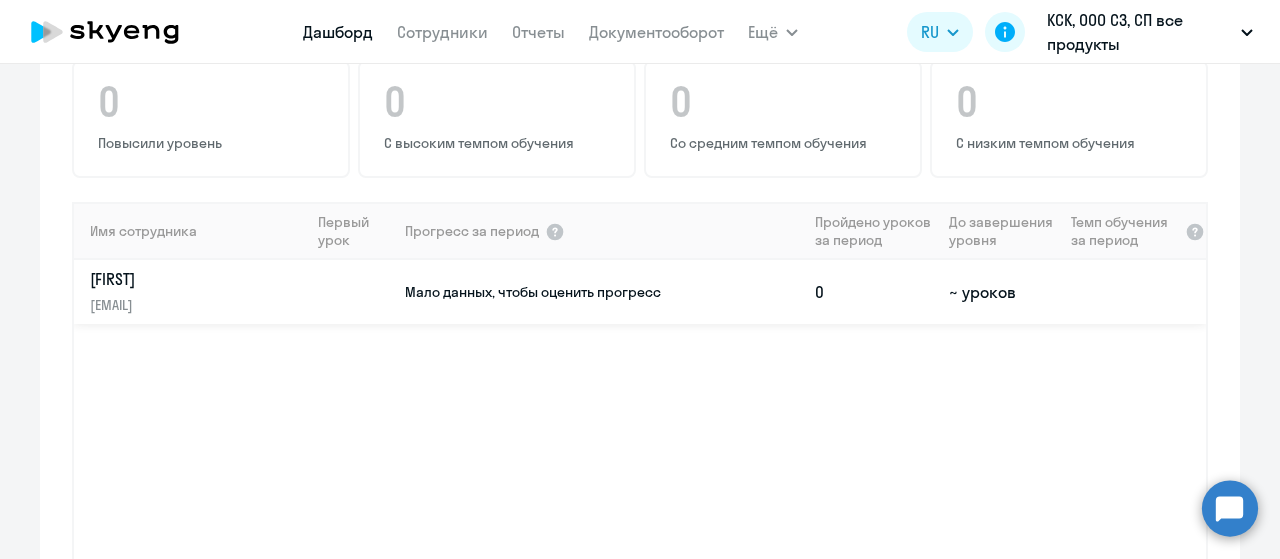 click on "[FIRST] [EMAIL]" 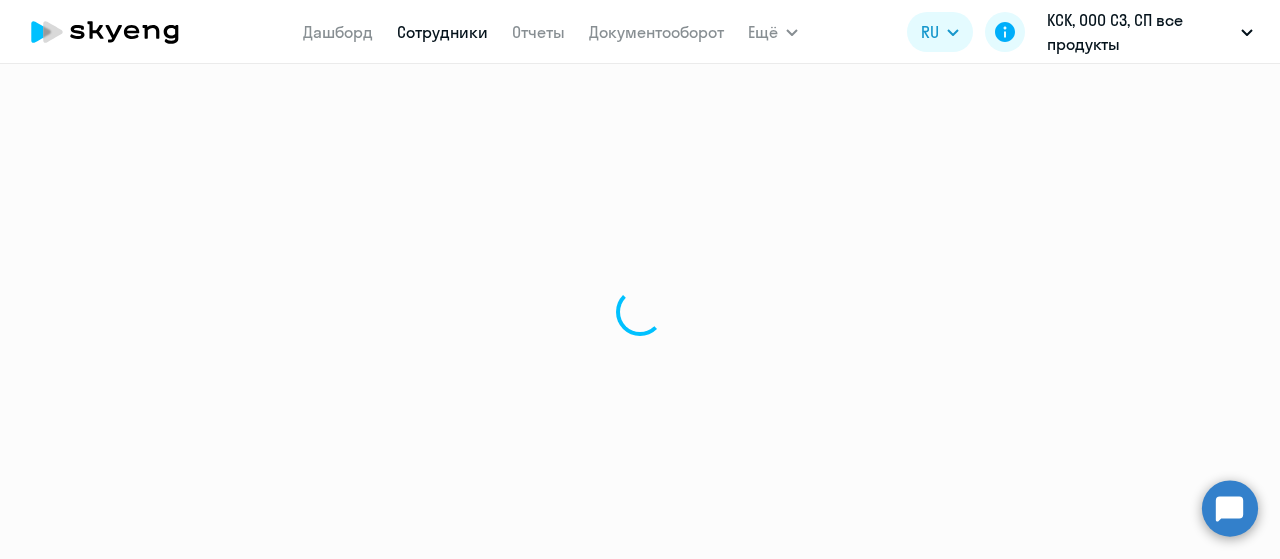 scroll, scrollTop: 0, scrollLeft: 0, axis: both 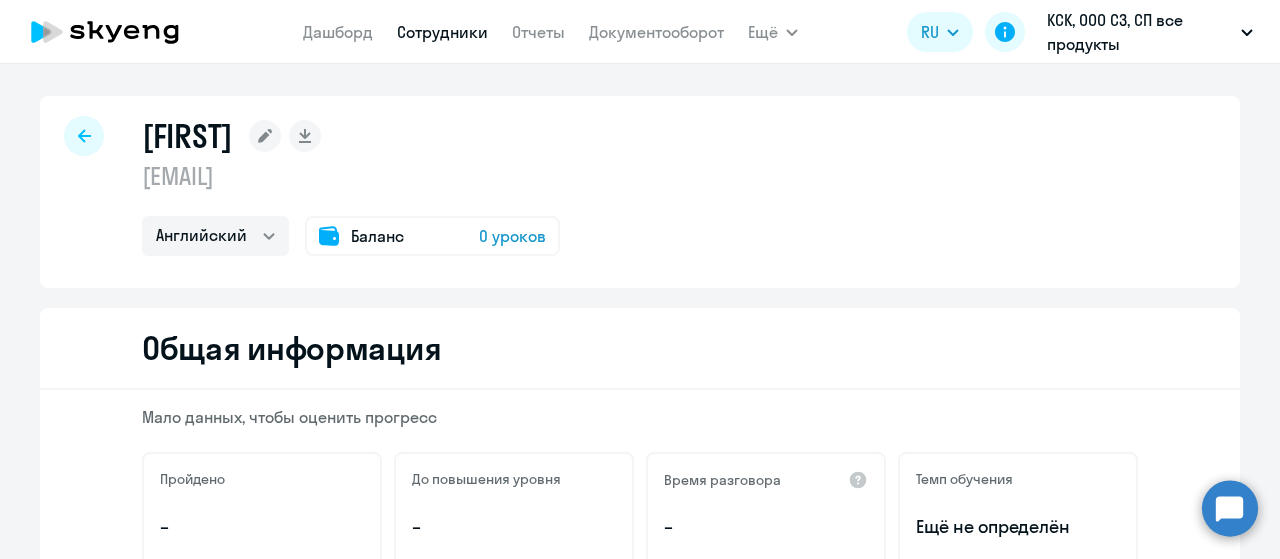 click on "Ещё" at bounding box center [763, 32] 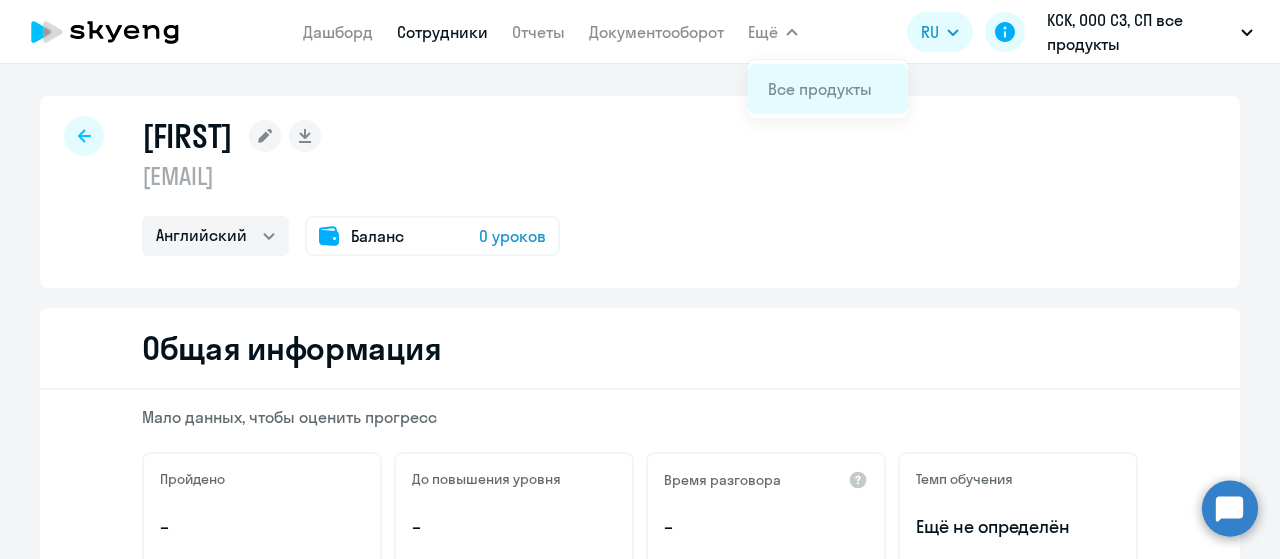 click on "Все продукты" at bounding box center (820, 89) 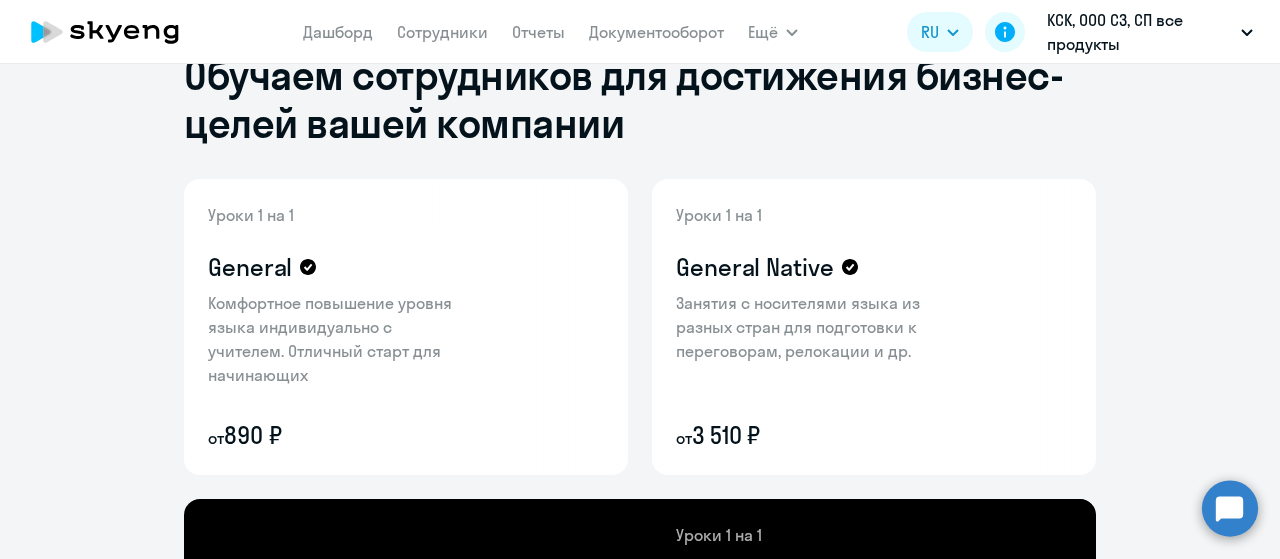 scroll, scrollTop: 0, scrollLeft: 0, axis: both 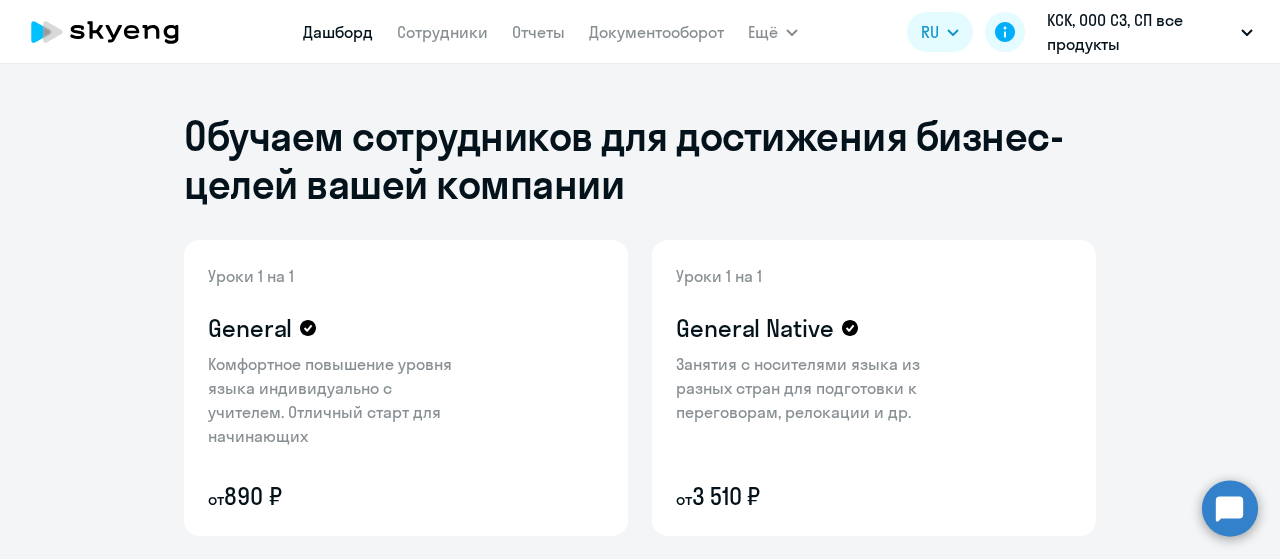 click on "Дашборд" at bounding box center [338, 32] 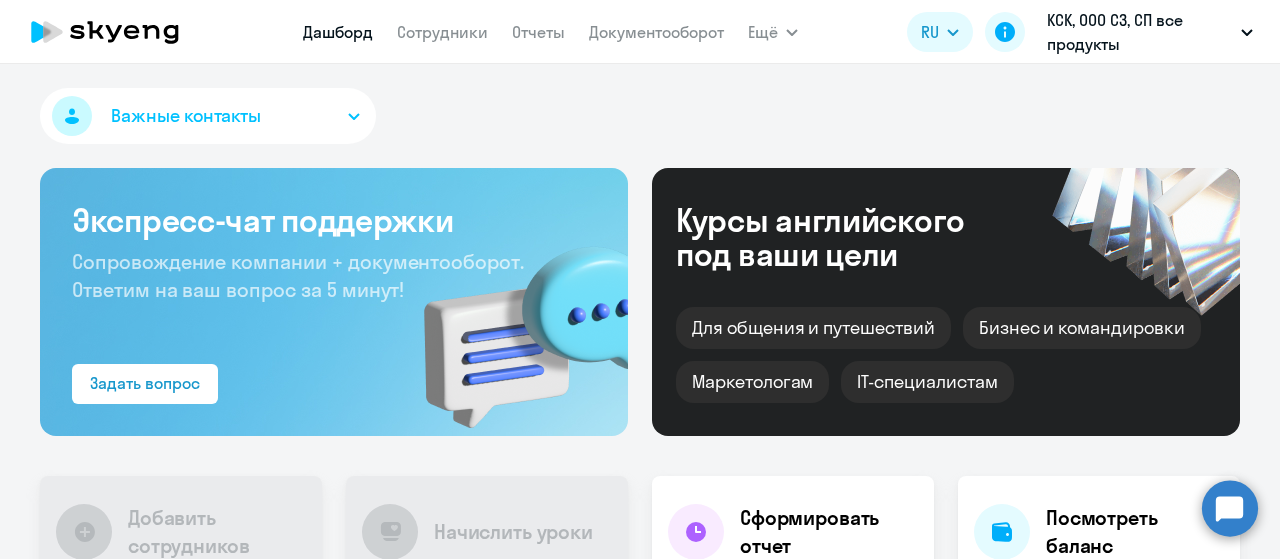 select on "30" 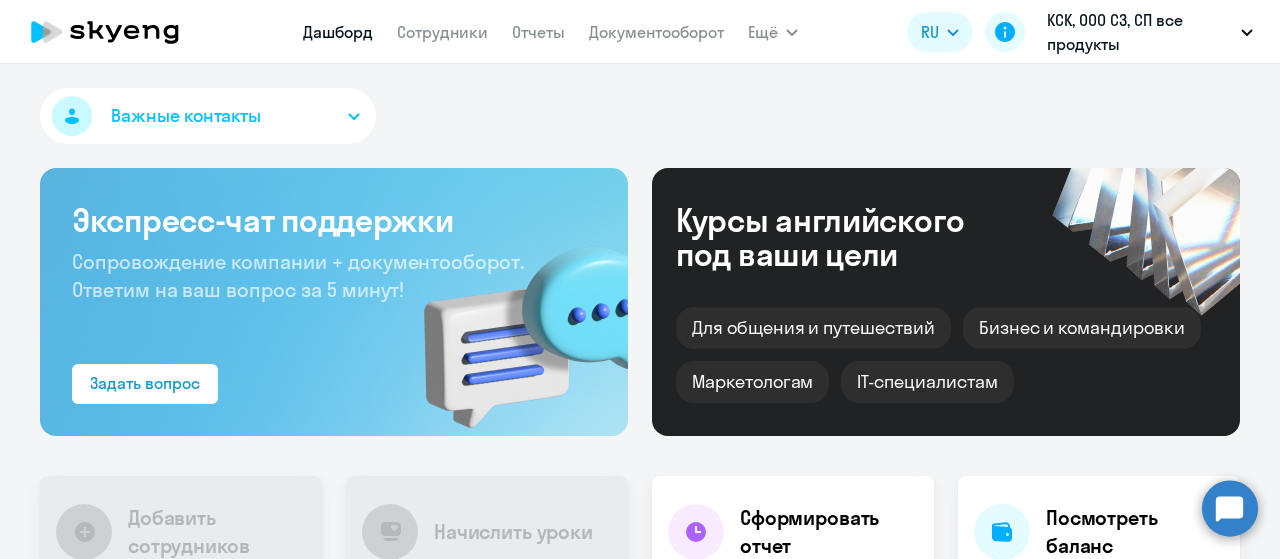 click on "Важные контакты" at bounding box center (208, 116) 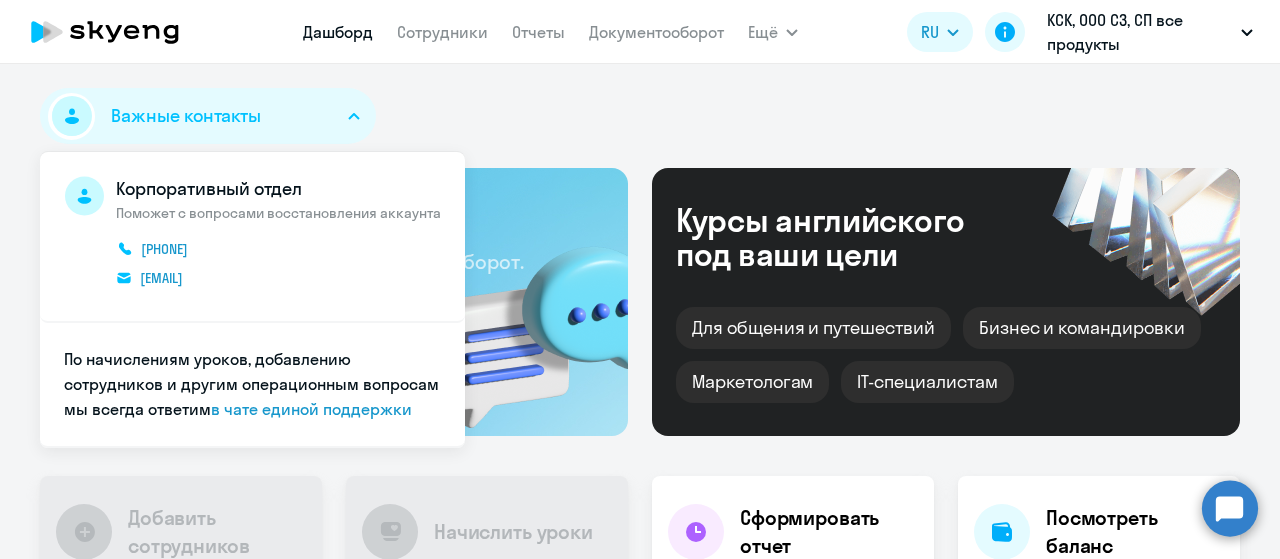 click 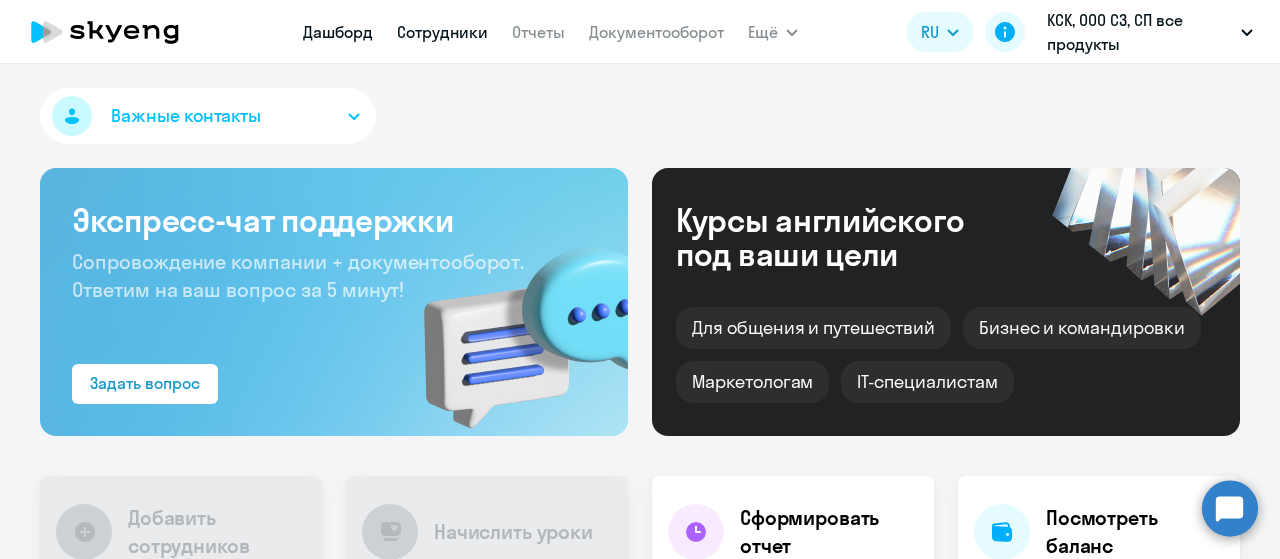 click on "Сотрудники" at bounding box center (442, 32) 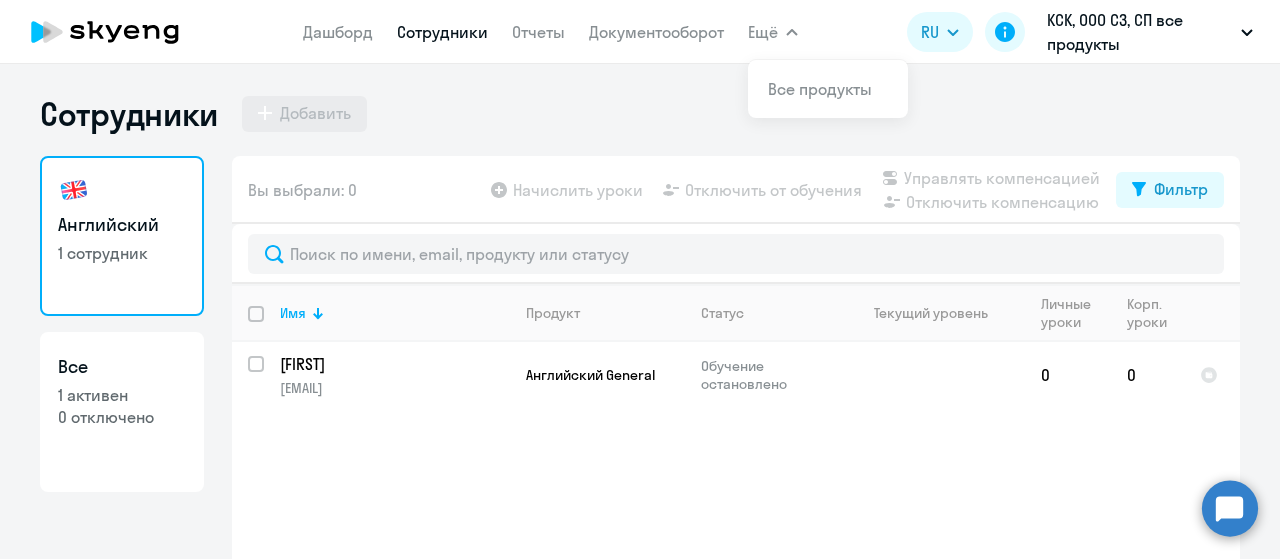 click 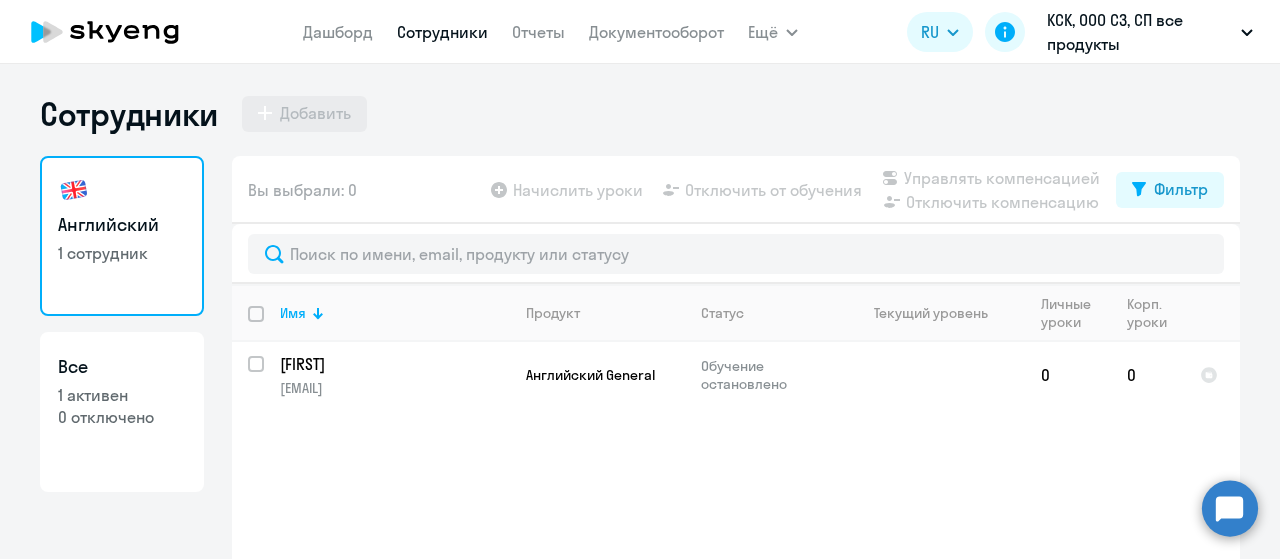 click 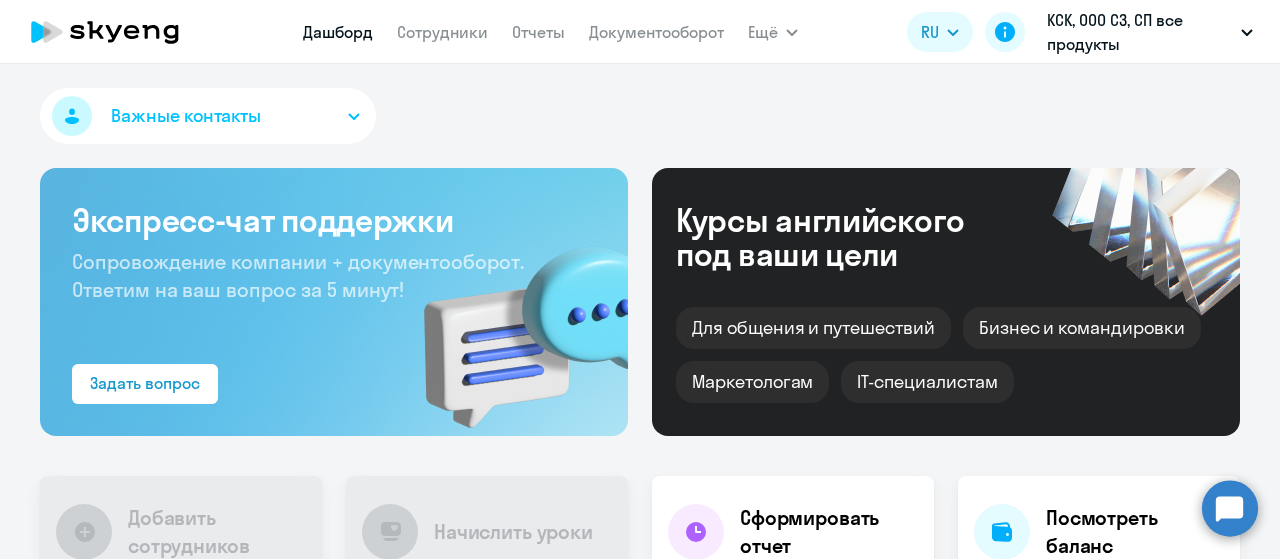 select on "30" 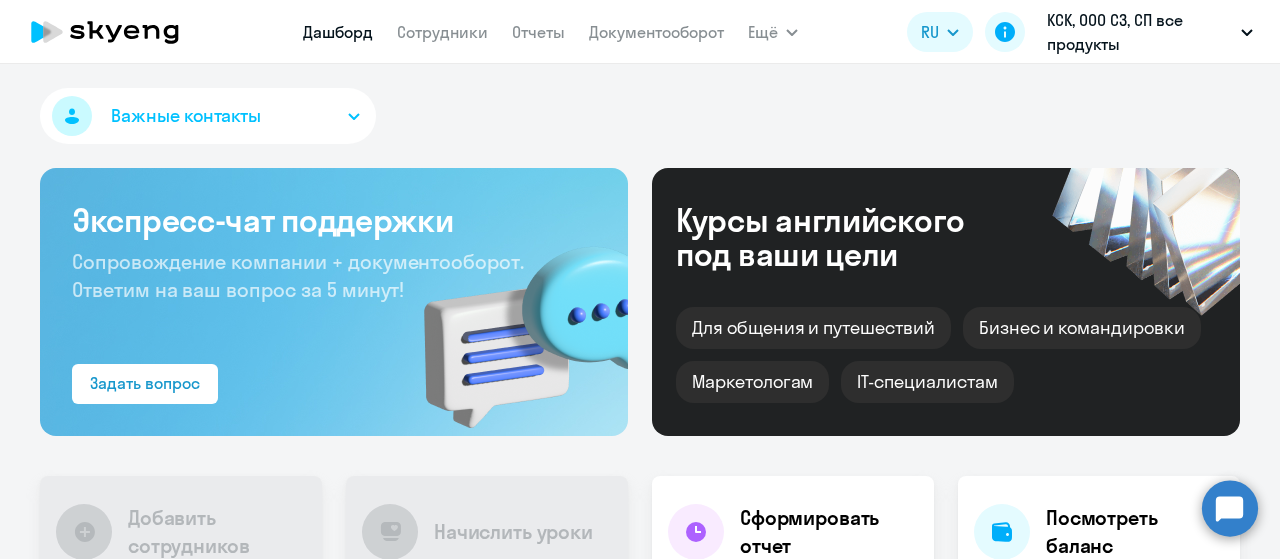 click on "Важные контакты" at bounding box center (208, 116) 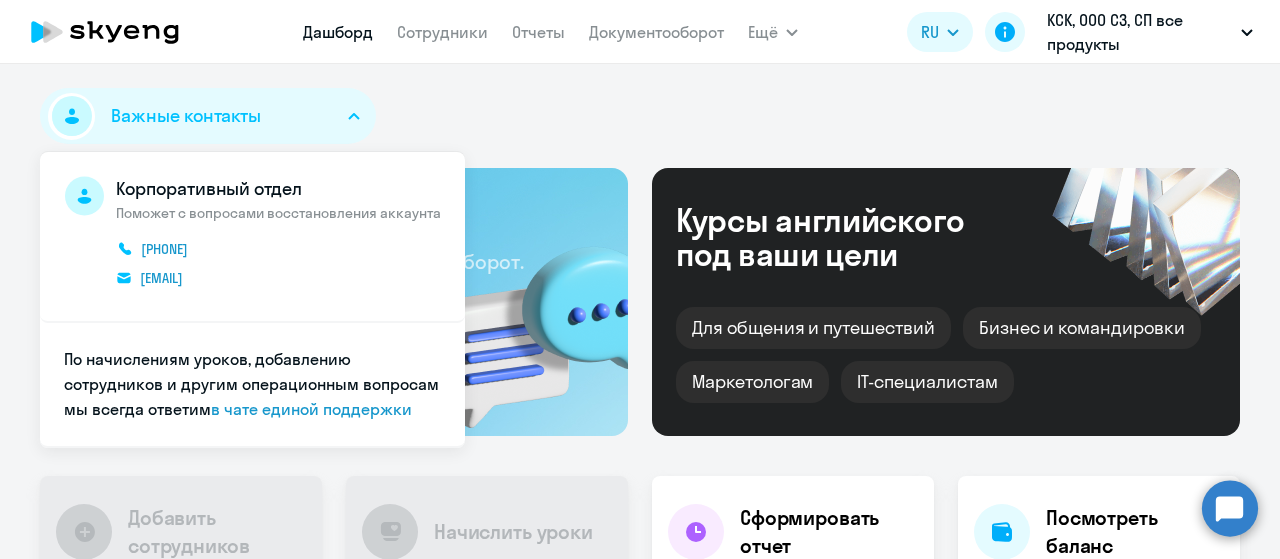 drag, startPoint x: 330, startPoint y: 108, endPoint x: 354, endPoint y: 103, distance: 24.5153 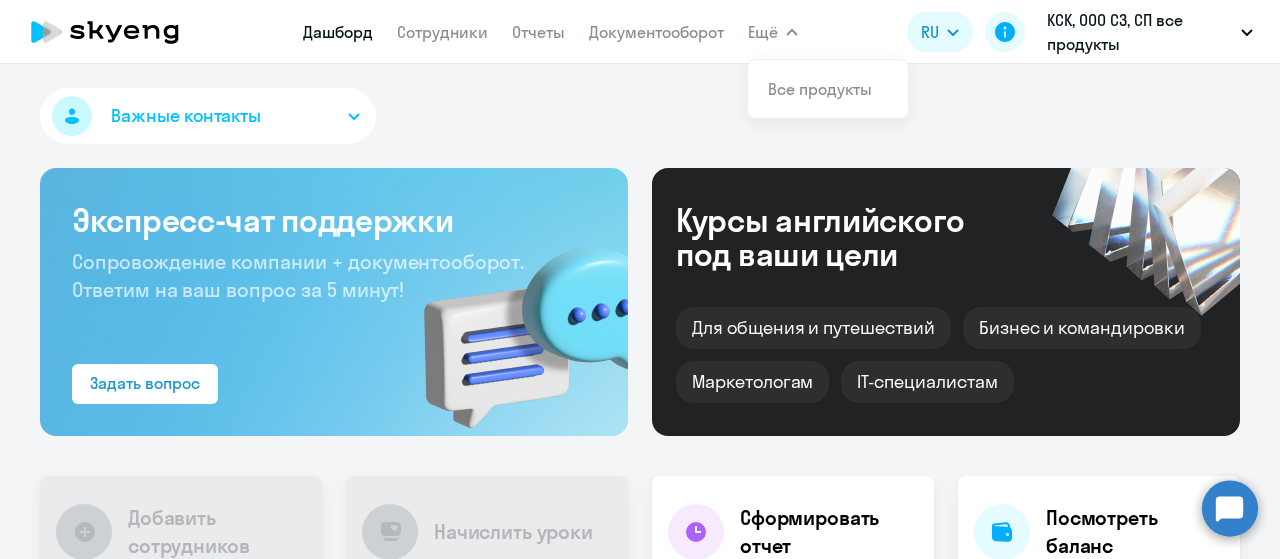 click on "Ещё" at bounding box center [773, 32] 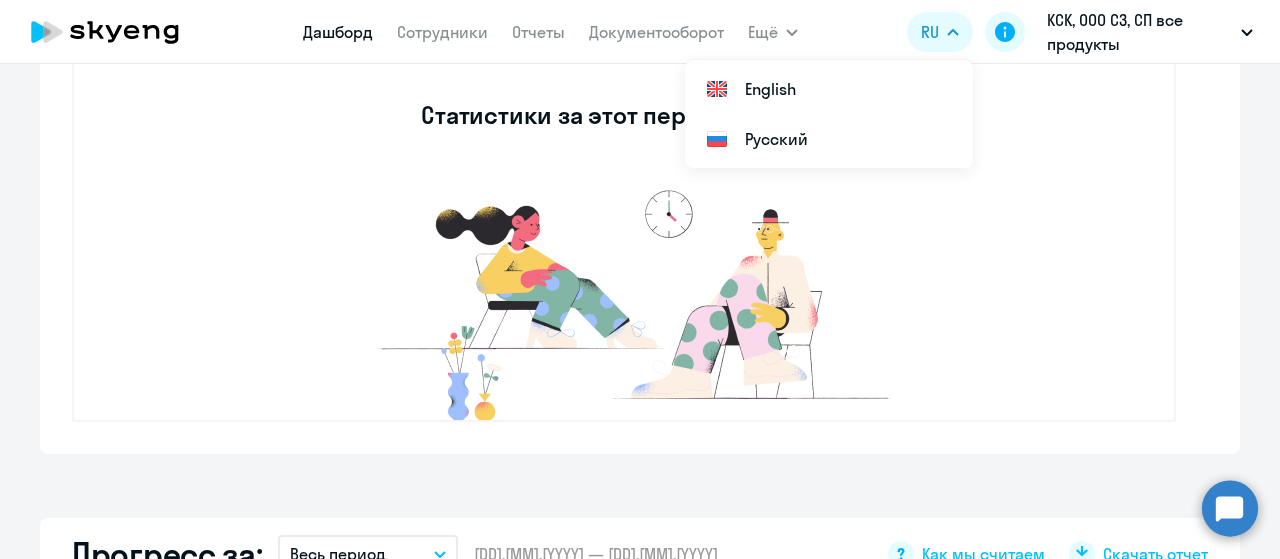 click on "Статистики за этот период ещё нет" 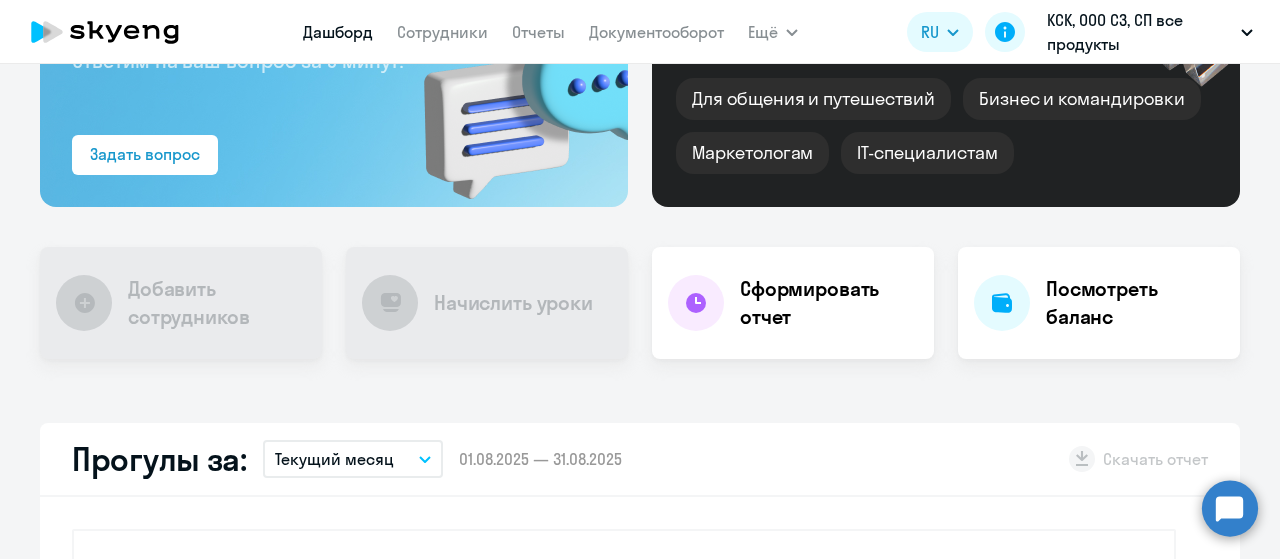 scroll, scrollTop: 300, scrollLeft: 0, axis: vertical 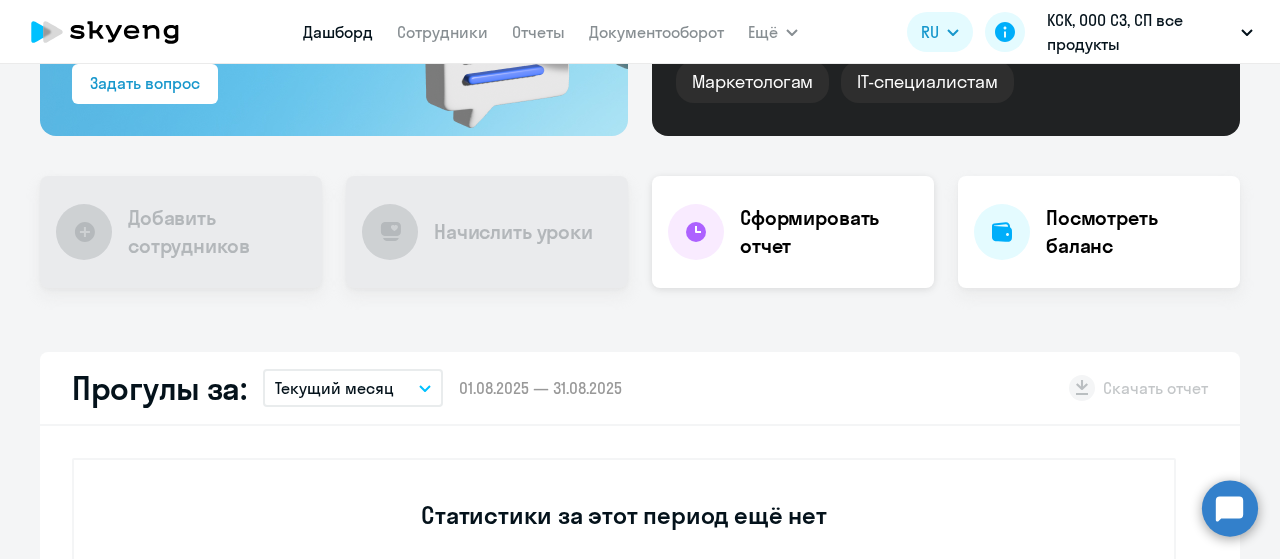 click 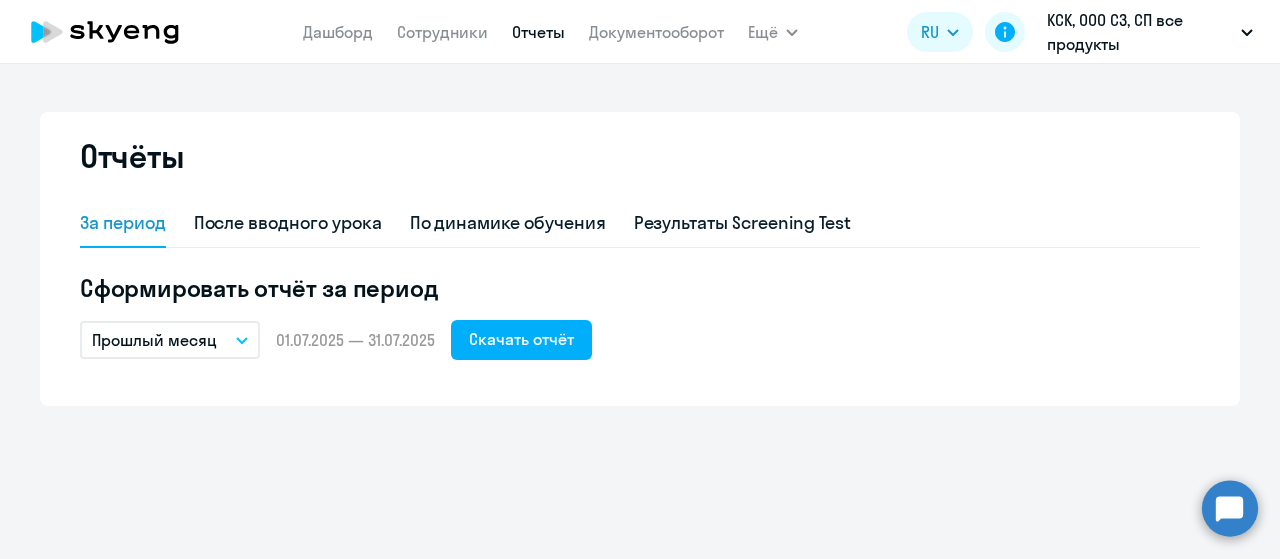click on "Прошлый месяц" at bounding box center (170, 340) 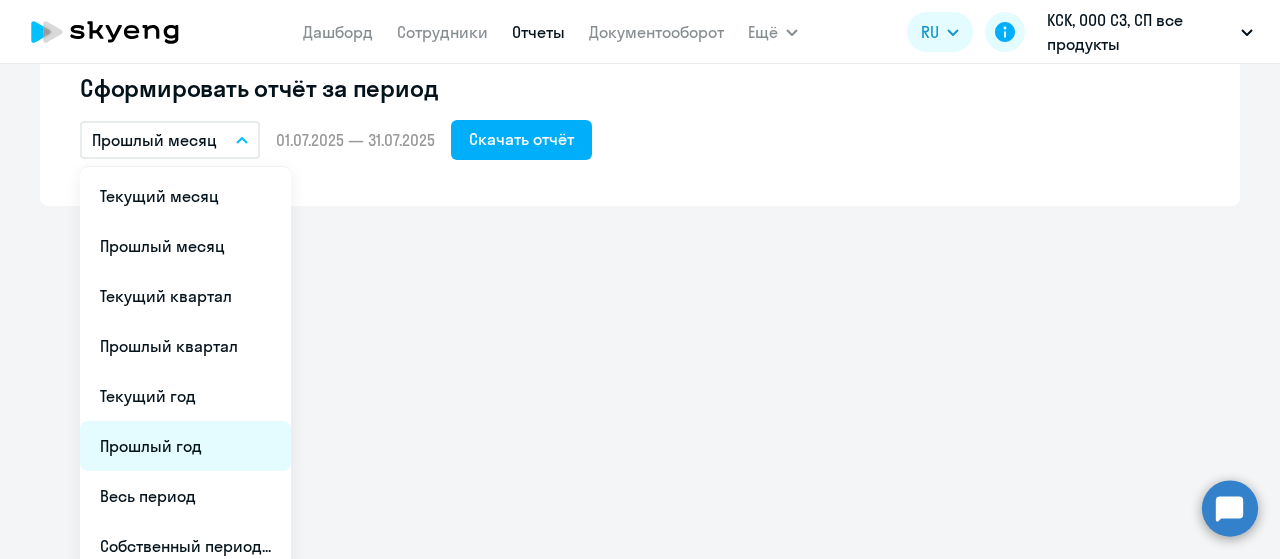 scroll, scrollTop: 216, scrollLeft: 0, axis: vertical 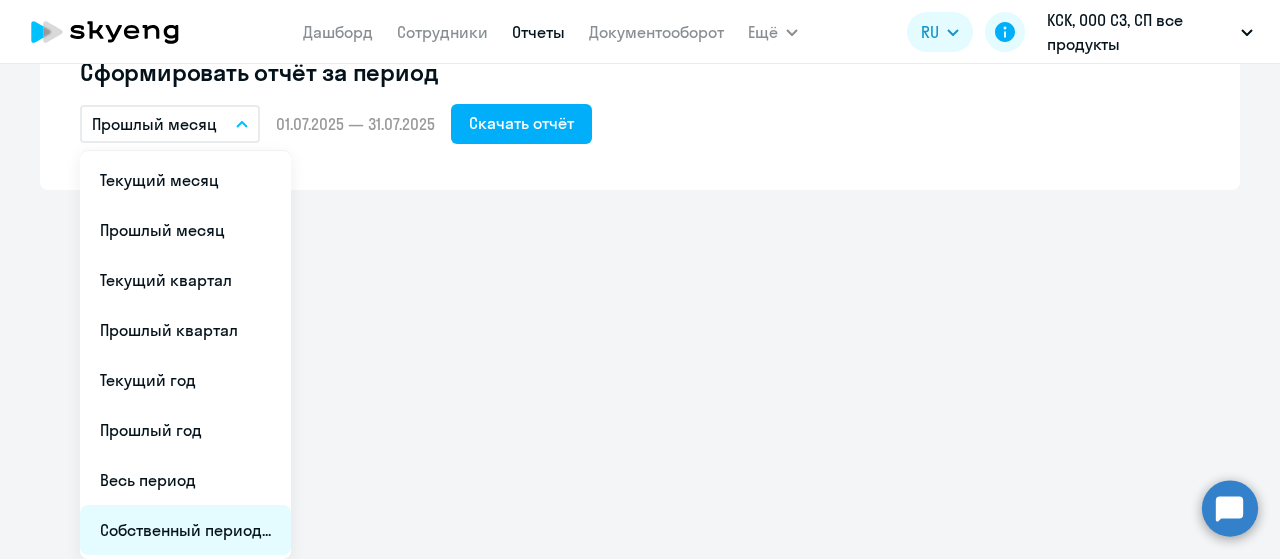 click on "Собственный период..." at bounding box center [185, 530] 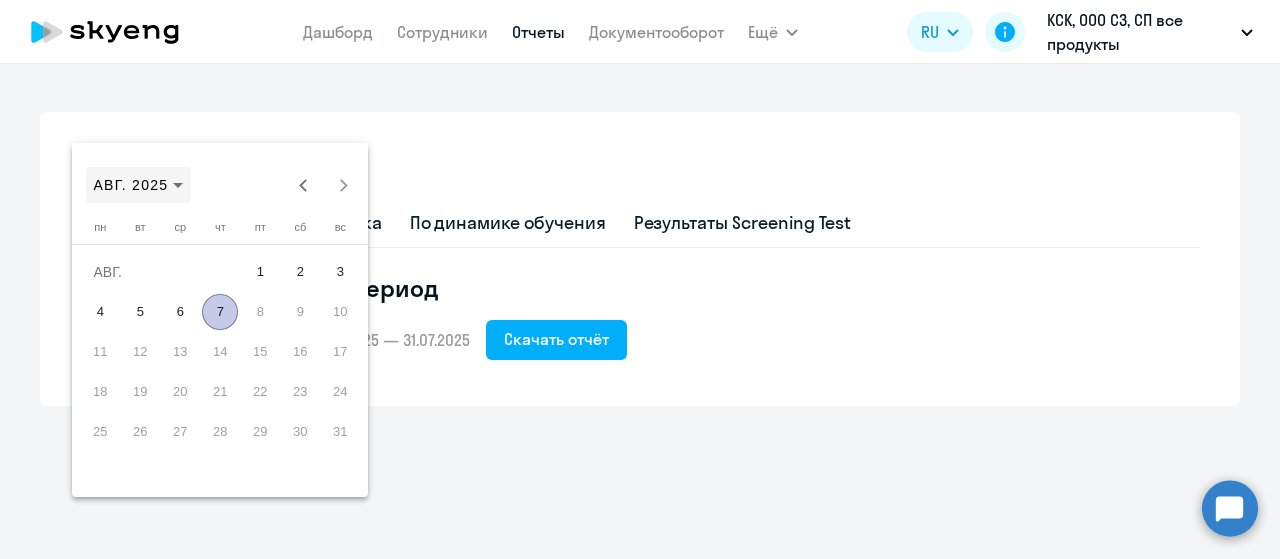 click on "АВГ. 2025" at bounding box center [139, 185] 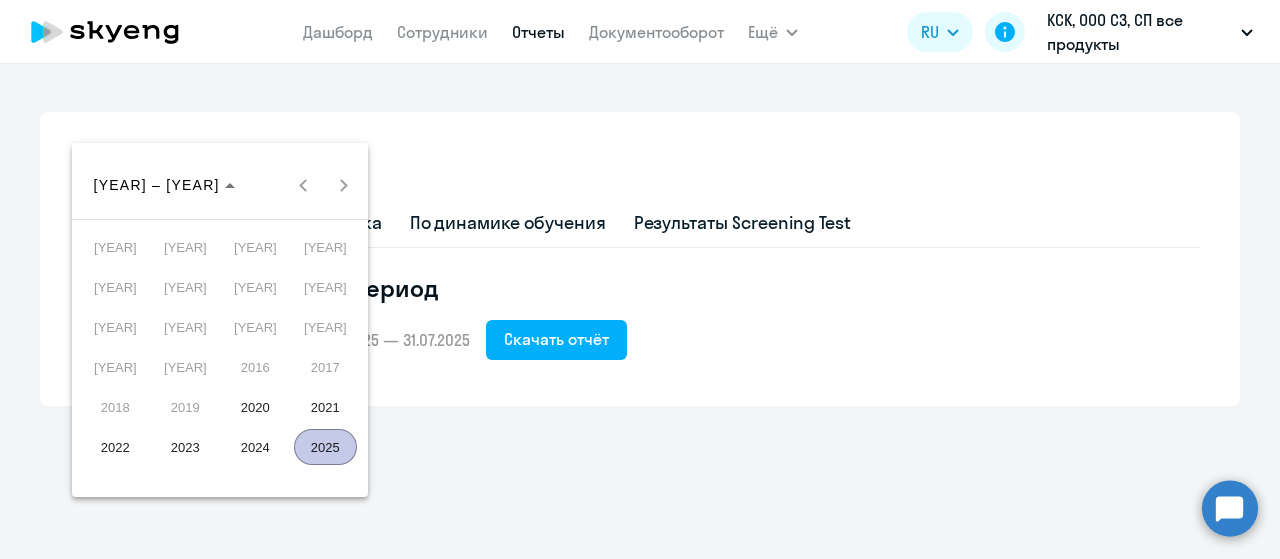 click on "2020" at bounding box center (255, 407) 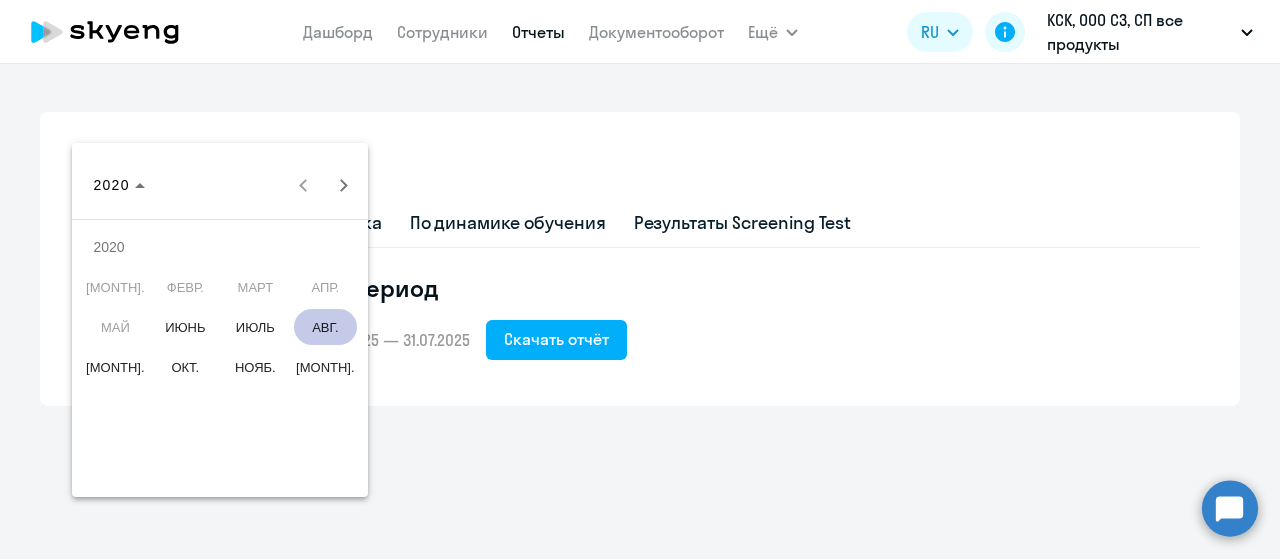 click on "ИЮНЬ" at bounding box center (185, 327) 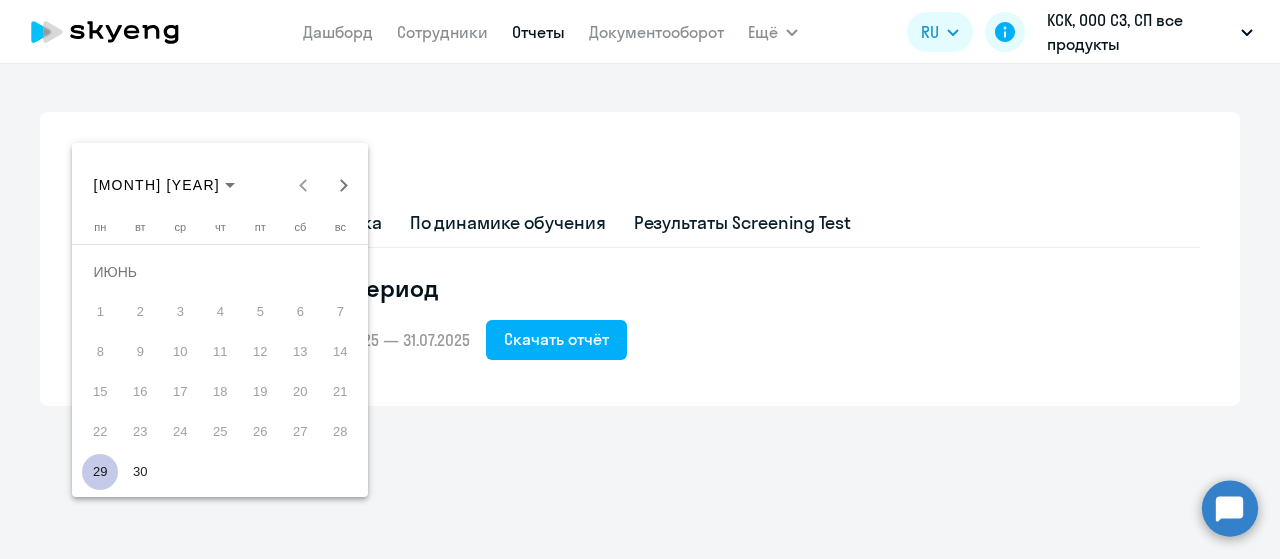 click on "29" at bounding box center (100, 472) 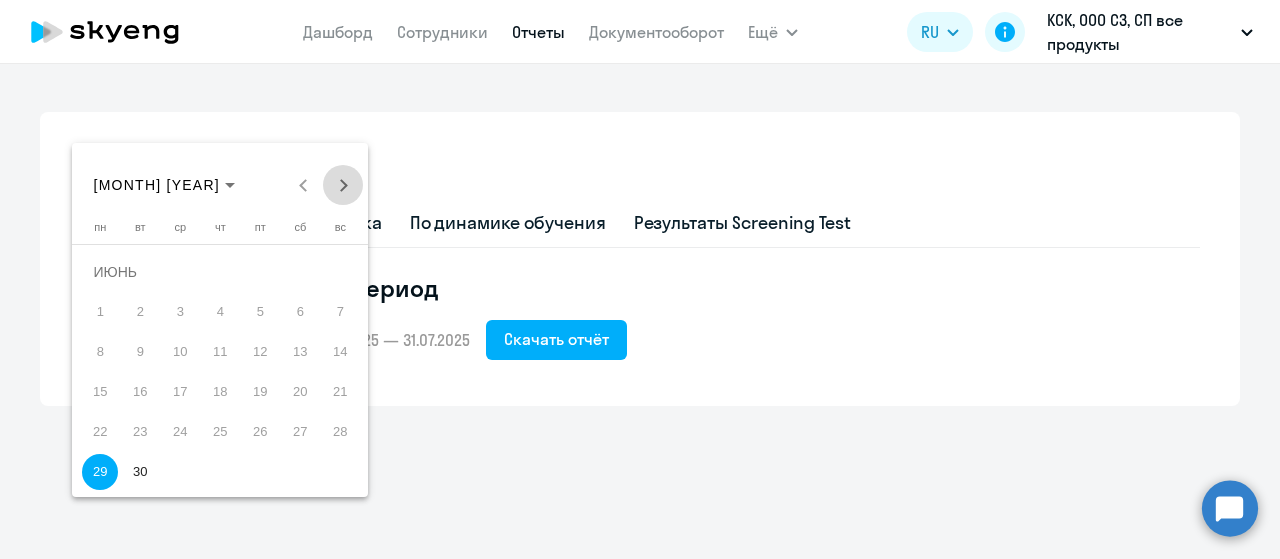 click at bounding box center [343, 185] 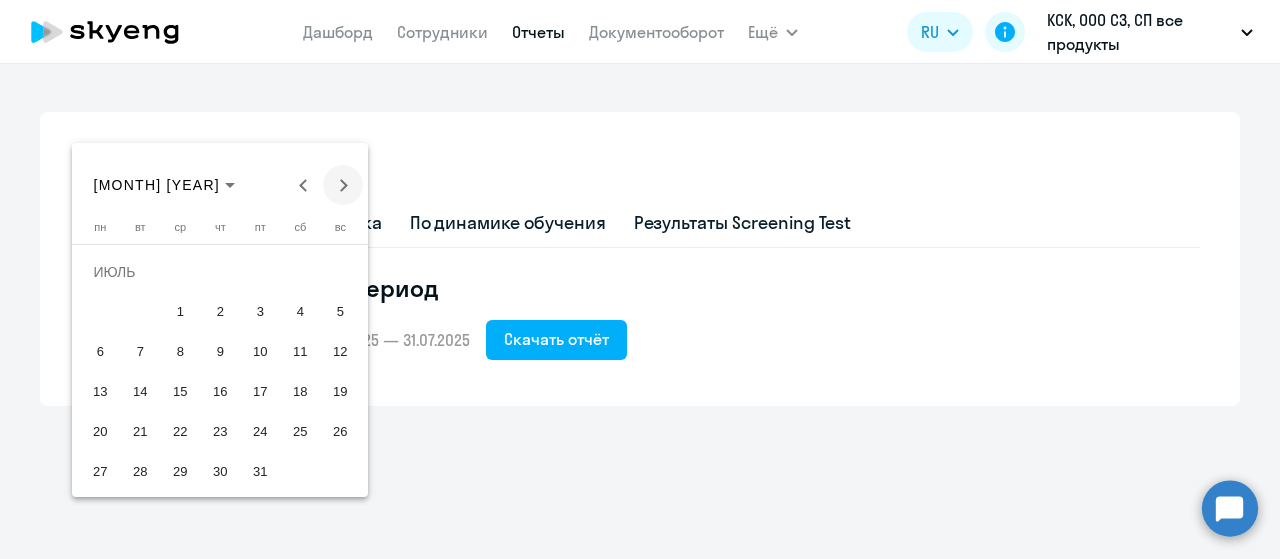 click at bounding box center [343, 185] 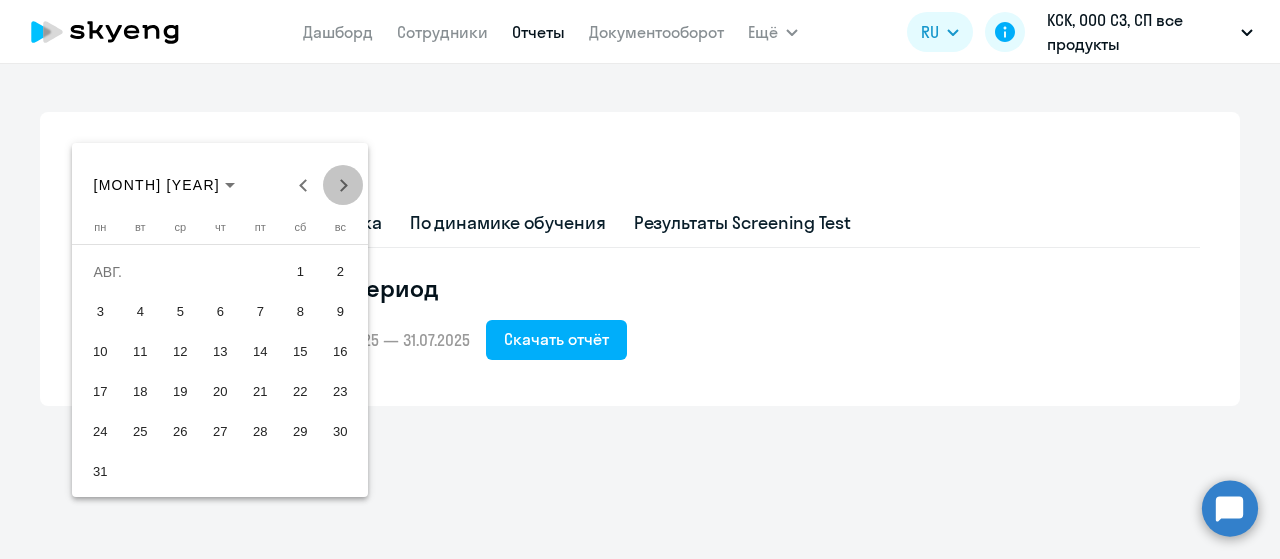 click at bounding box center (343, 185) 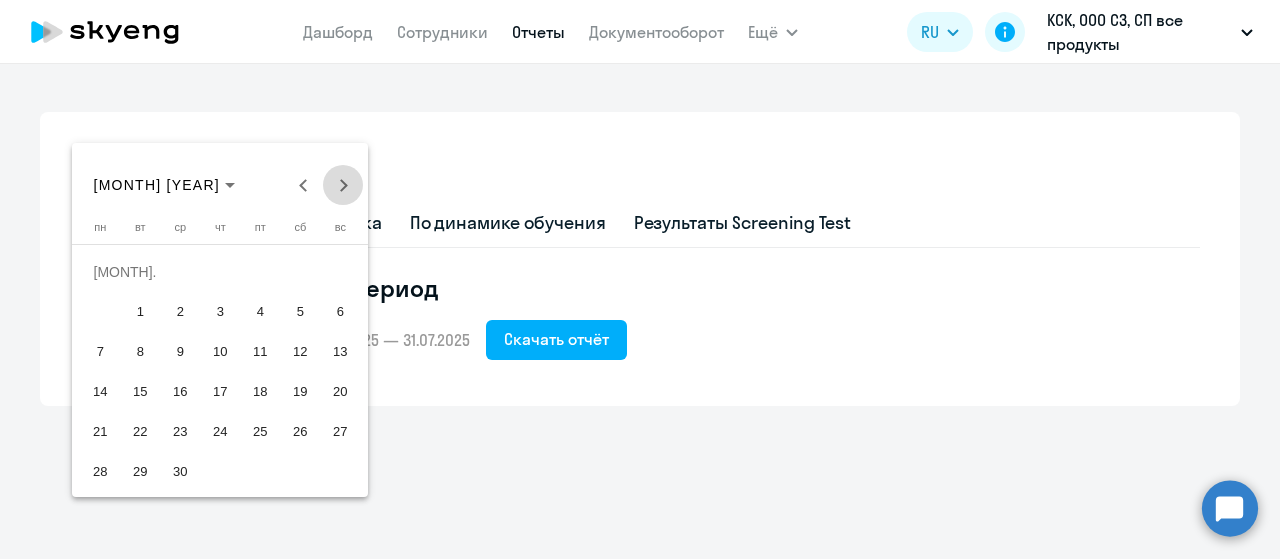 click at bounding box center [343, 185] 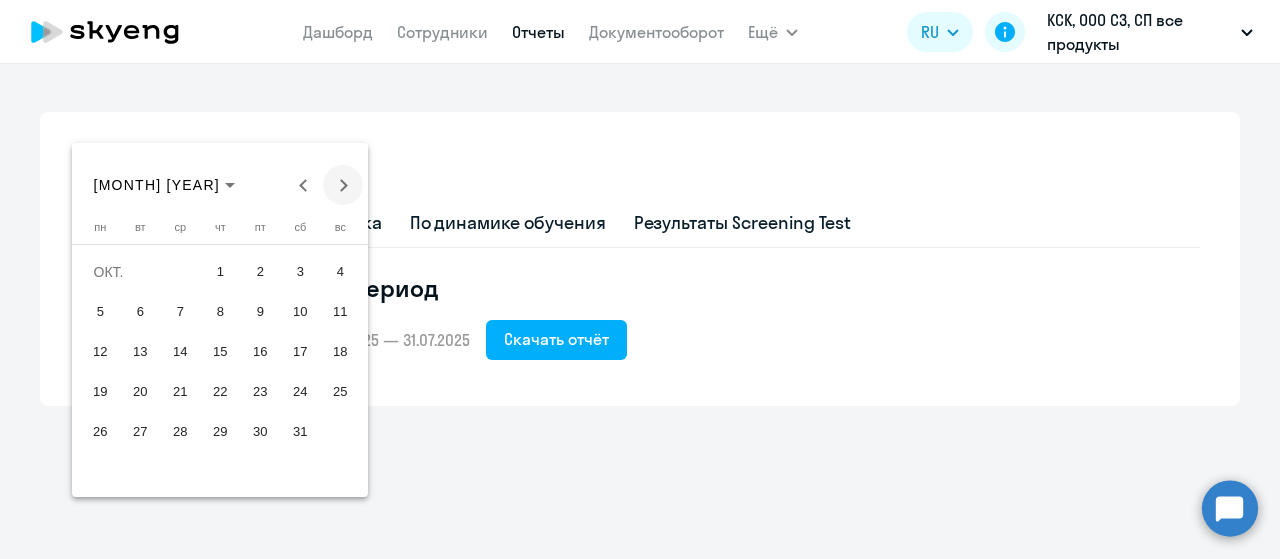 click at bounding box center [343, 185] 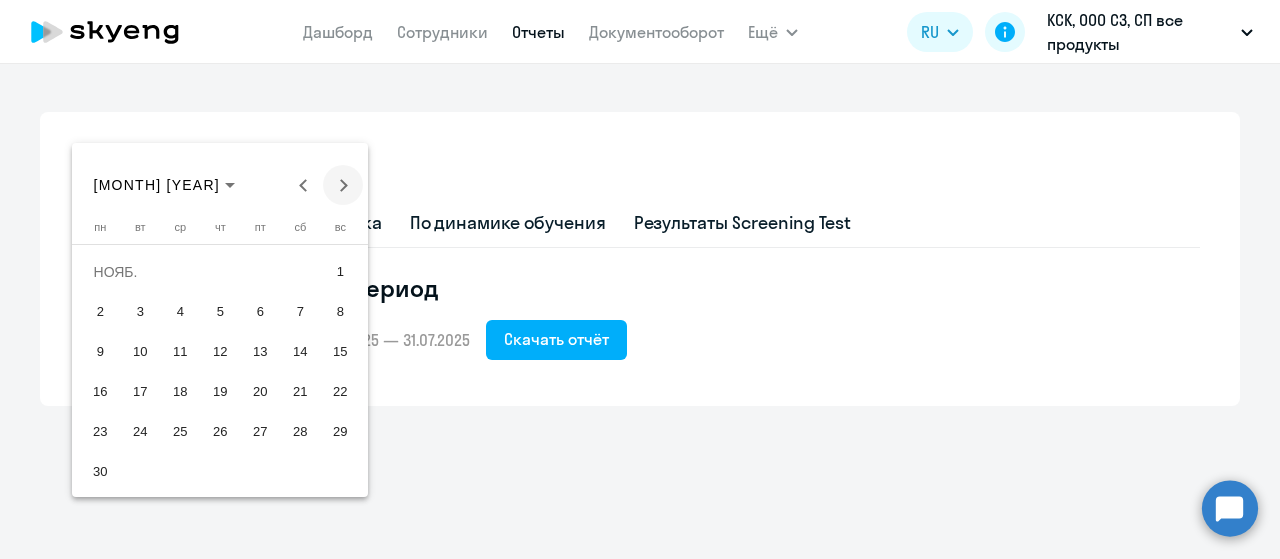 click at bounding box center [343, 185] 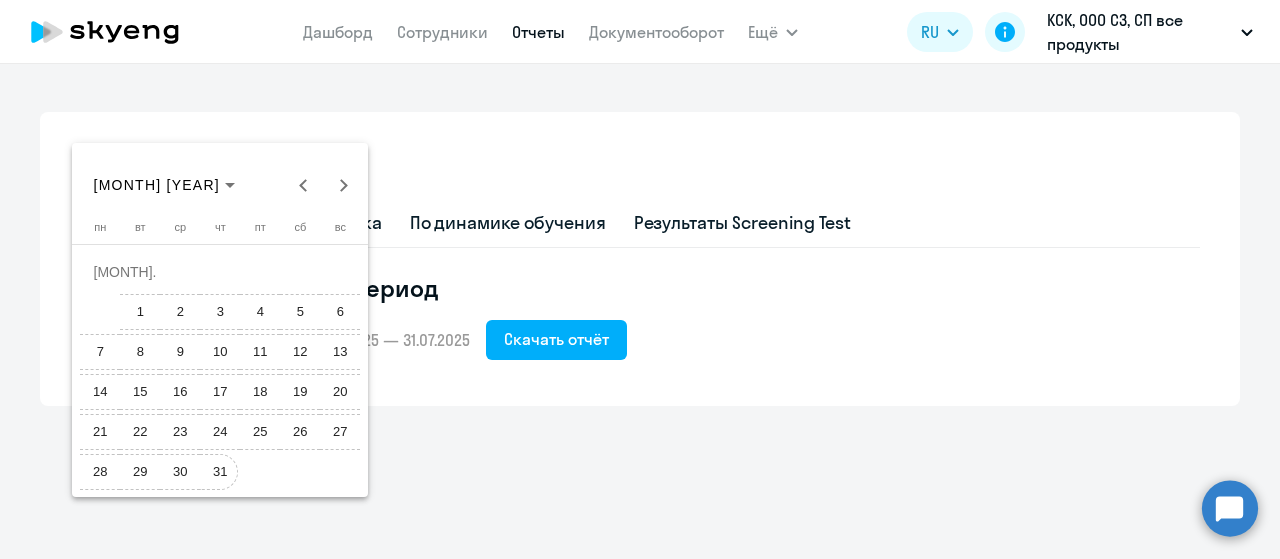 click on "31" at bounding box center (220, 472) 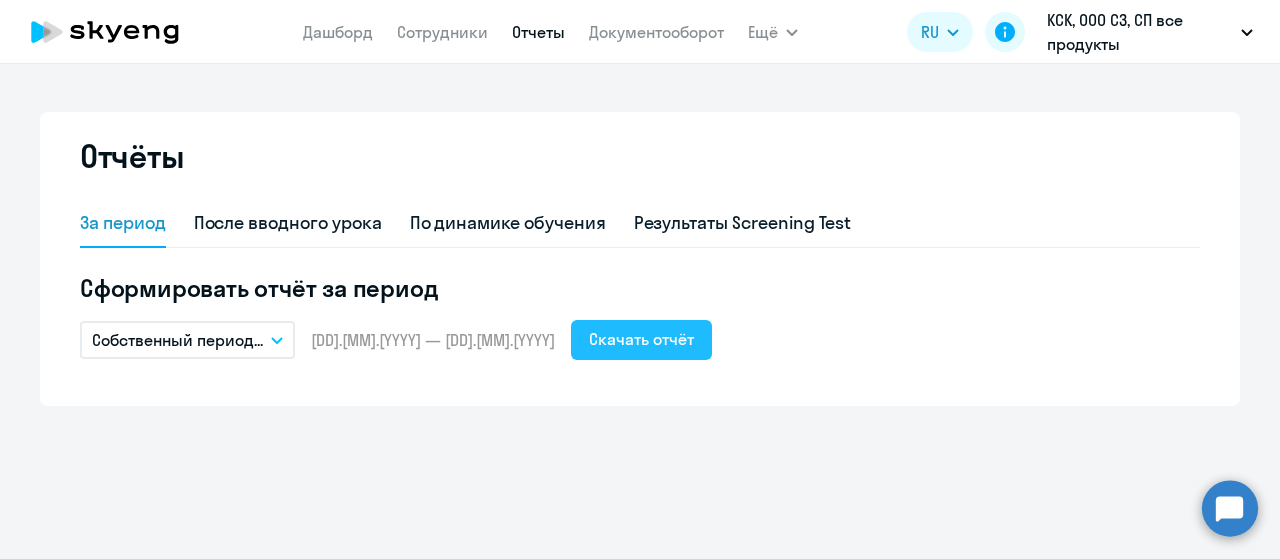 click on "Скачать отчёт" 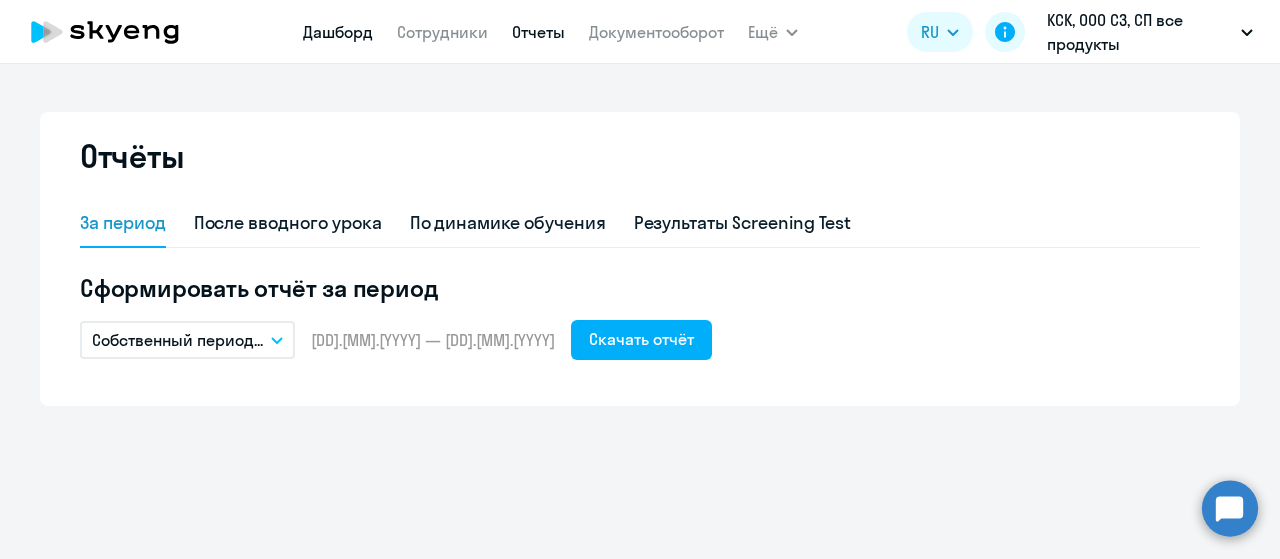 click on "Дашборд" at bounding box center [338, 32] 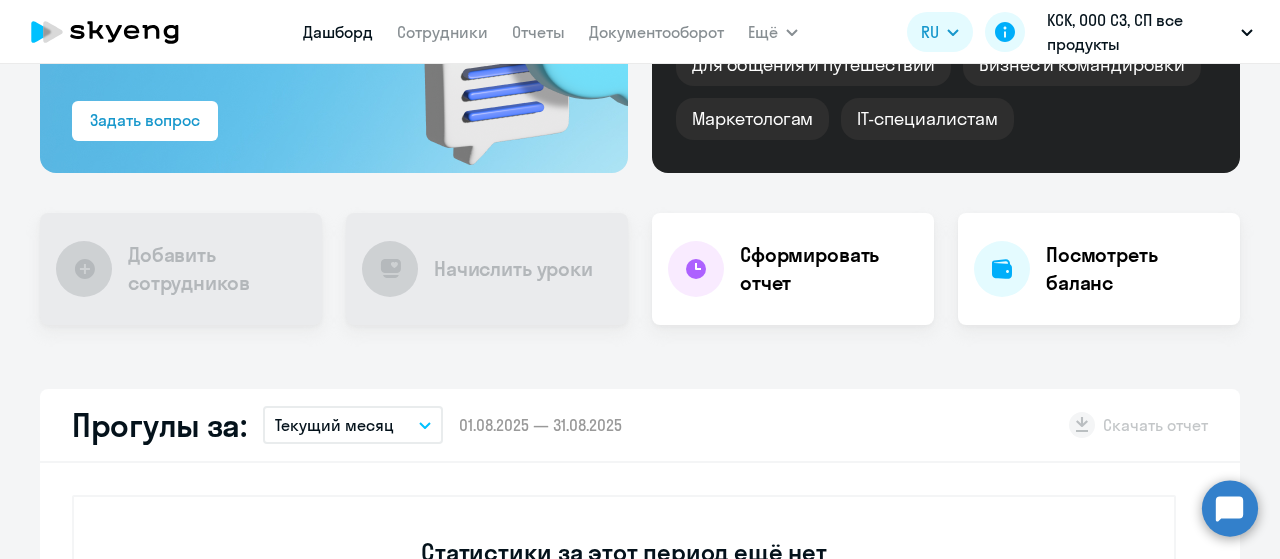 select on "30" 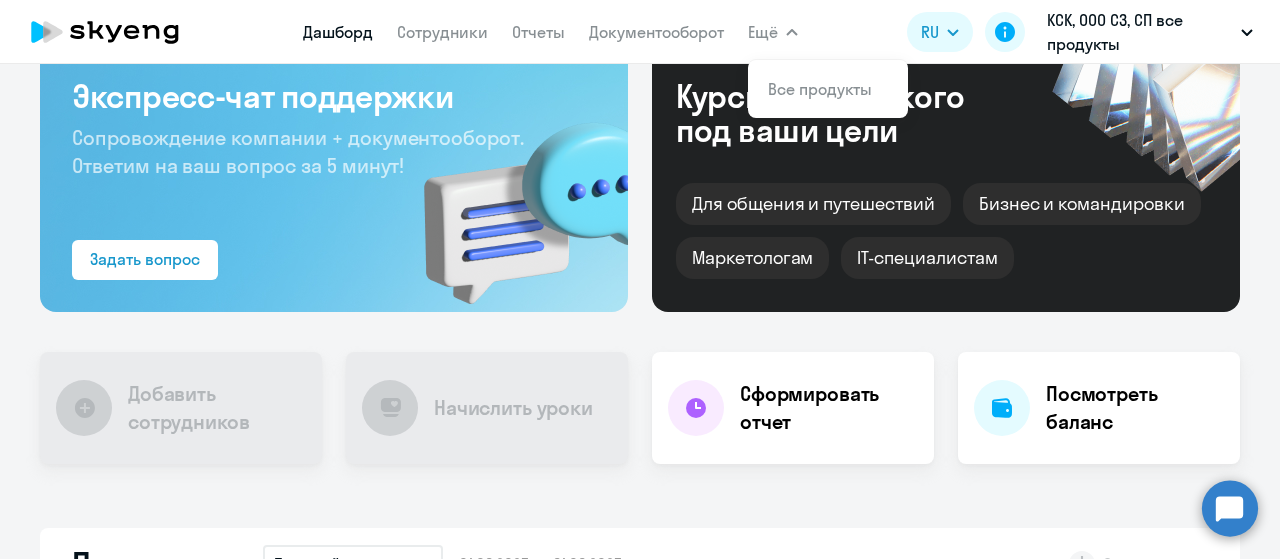 scroll, scrollTop: 0, scrollLeft: 0, axis: both 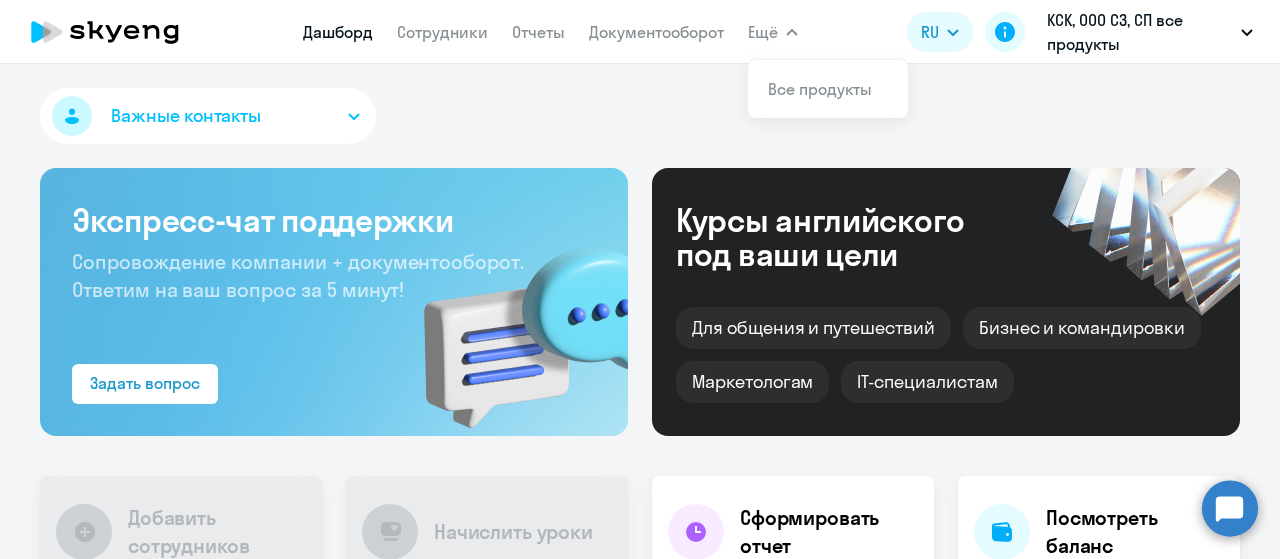 click on "Важные контакты" 